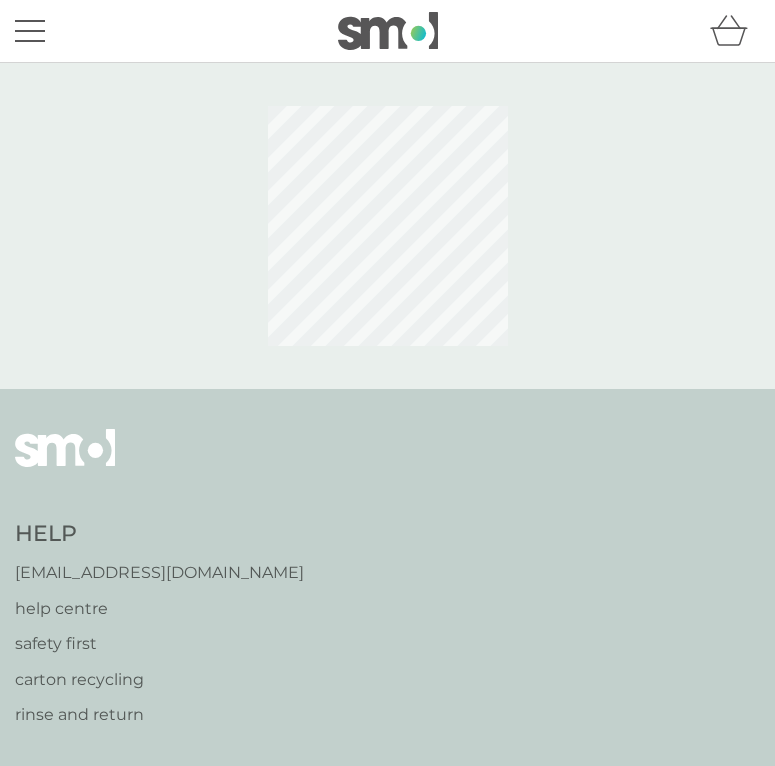 scroll, scrollTop: 0, scrollLeft: 0, axis: both 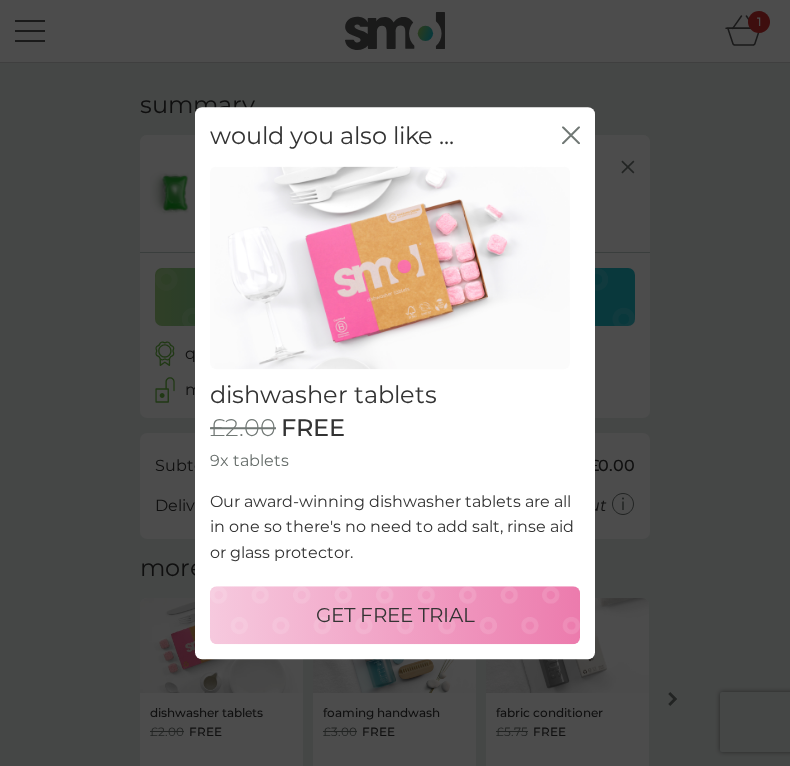 click on "close" 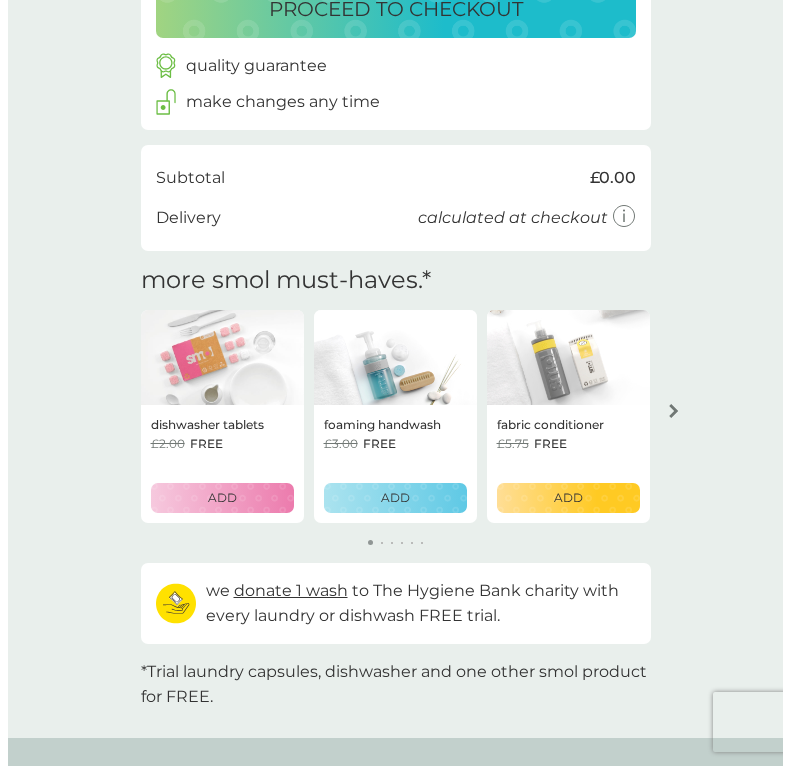 scroll, scrollTop: 300, scrollLeft: 0, axis: vertical 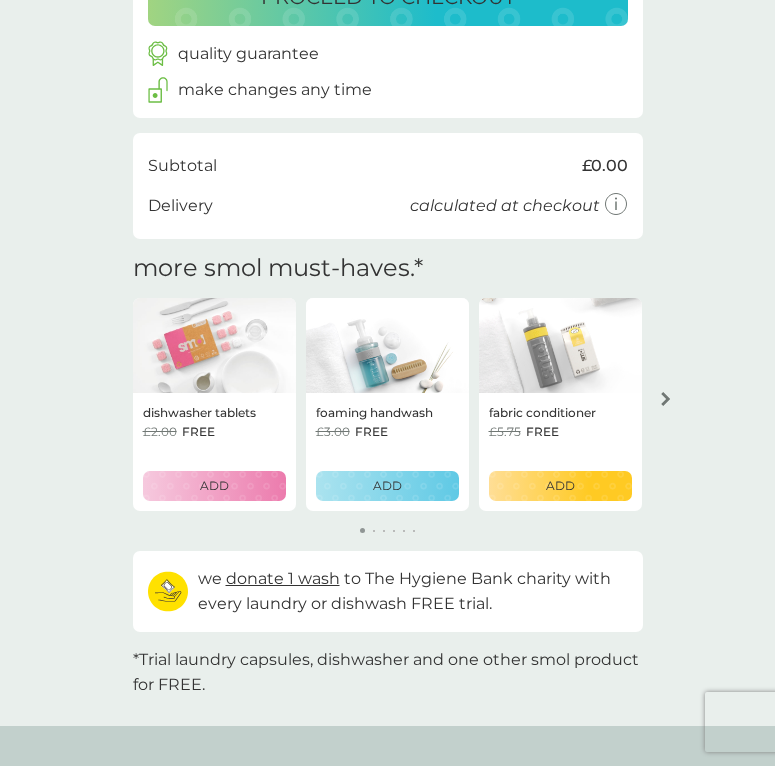 click on "ADD" at bounding box center (214, 485) 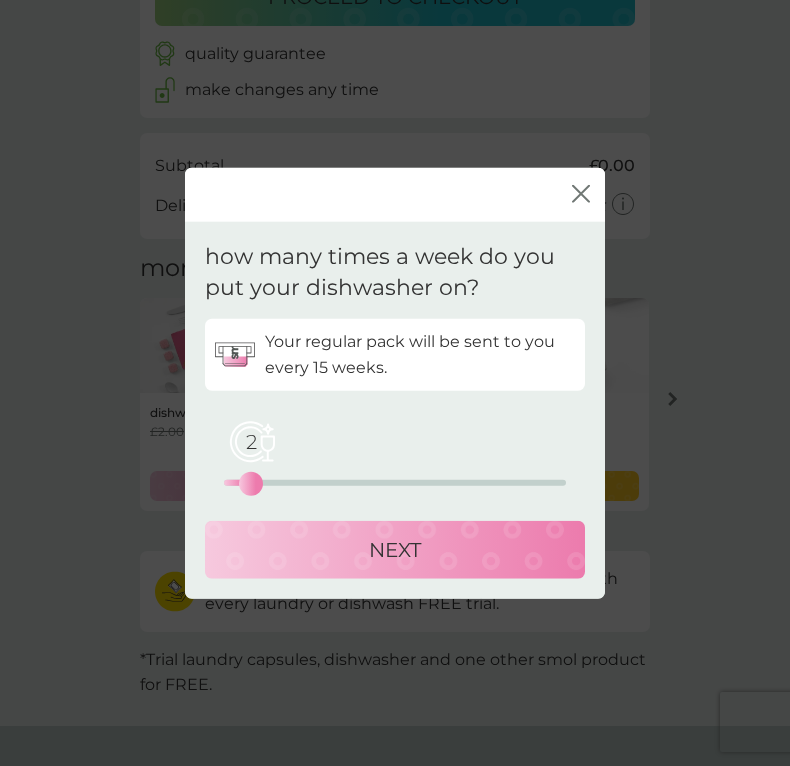 drag, startPoint x: 229, startPoint y: 481, endPoint x: 258, endPoint y: 482, distance: 29.017237 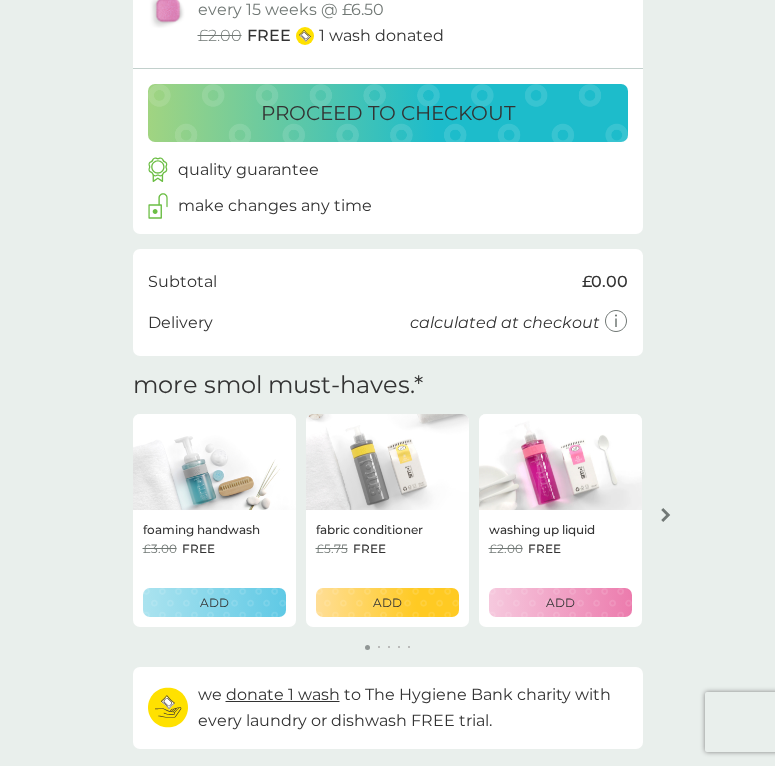 click on "ADD" at bounding box center (214, 602) 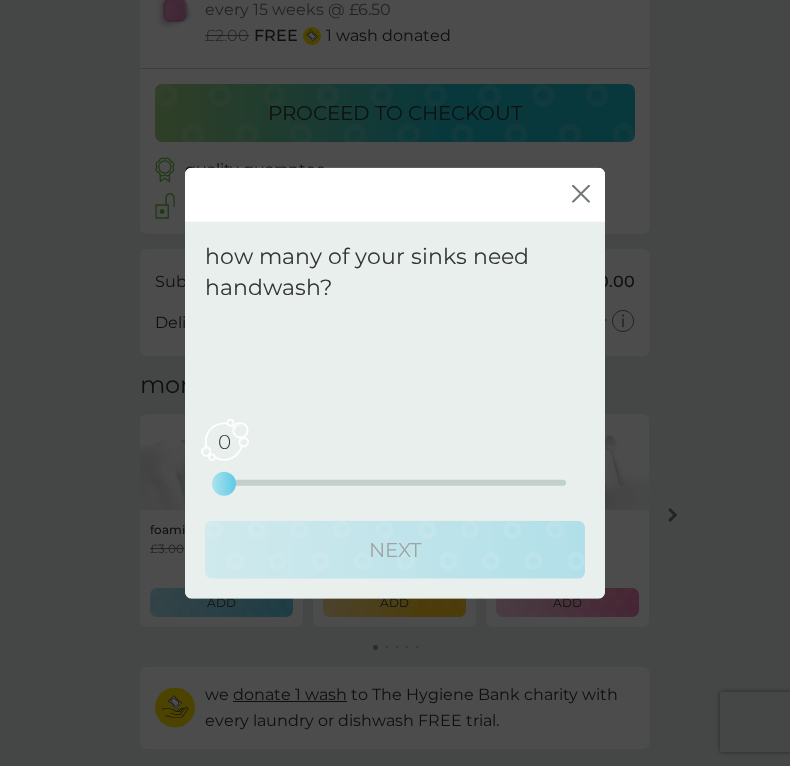 click on "0 0 2.5 5" at bounding box center [395, 454] 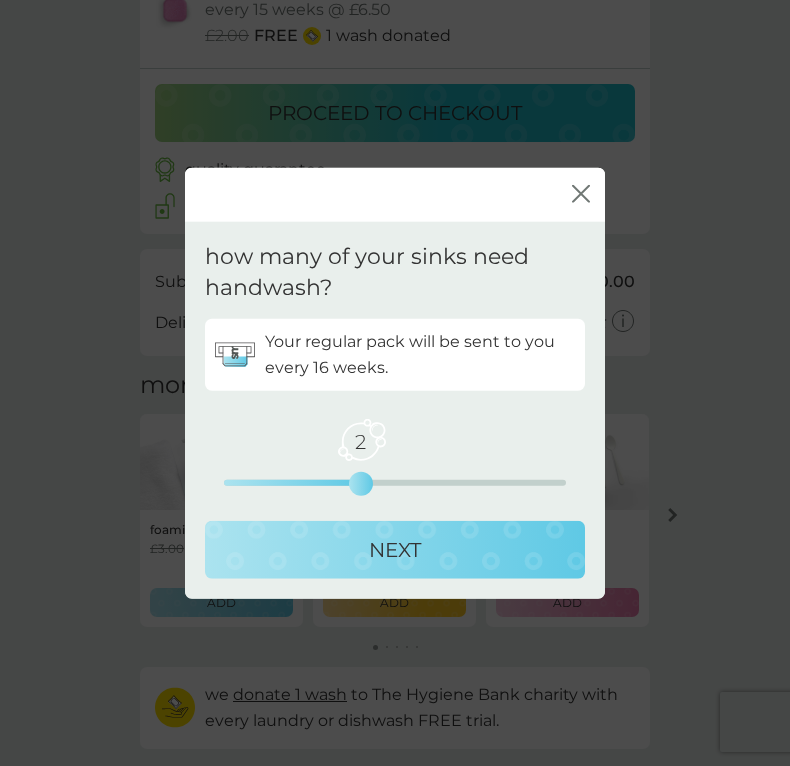 drag, startPoint x: 229, startPoint y: 477, endPoint x: 380, endPoint y: 486, distance: 151.26797 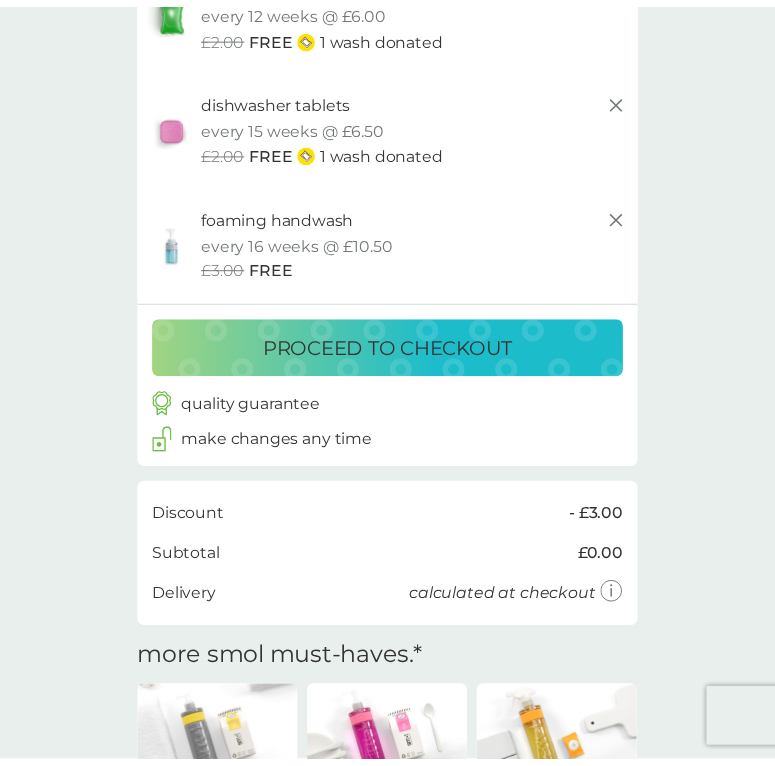 scroll, scrollTop: 794, scrollLeft: 0, axis: vertical 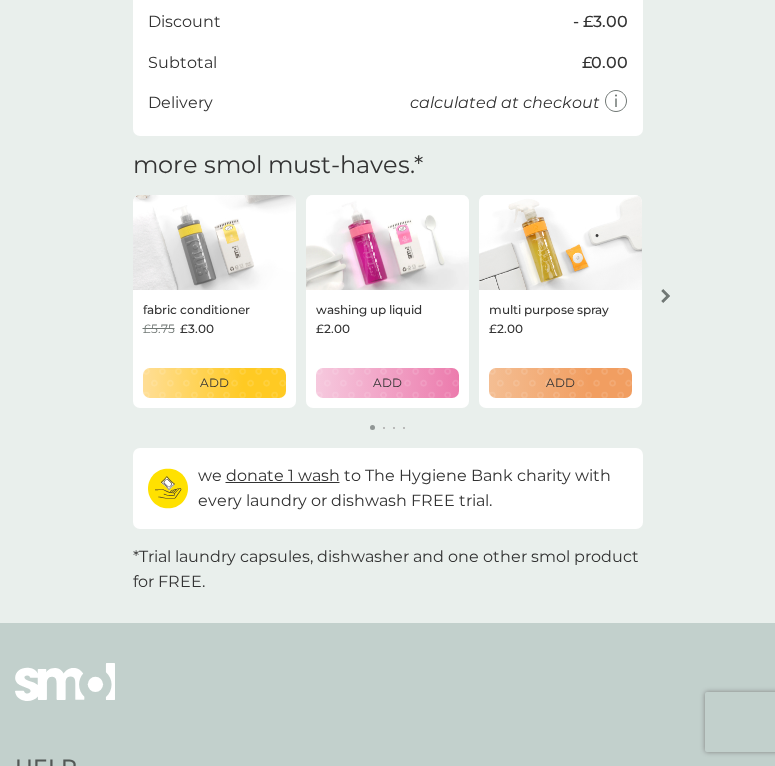 click on "ADD" at bounding box center (214, 382) 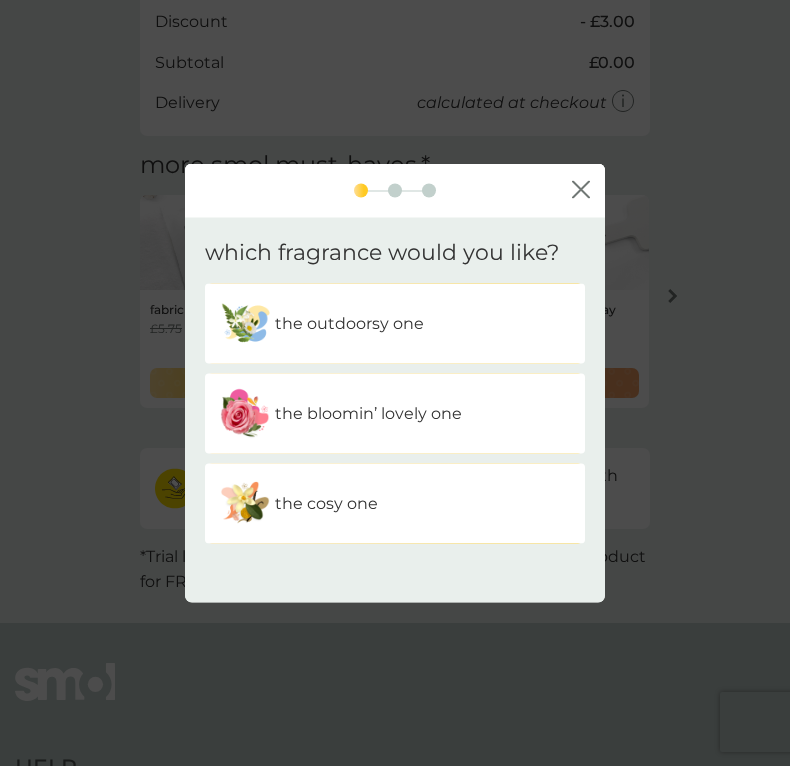 click 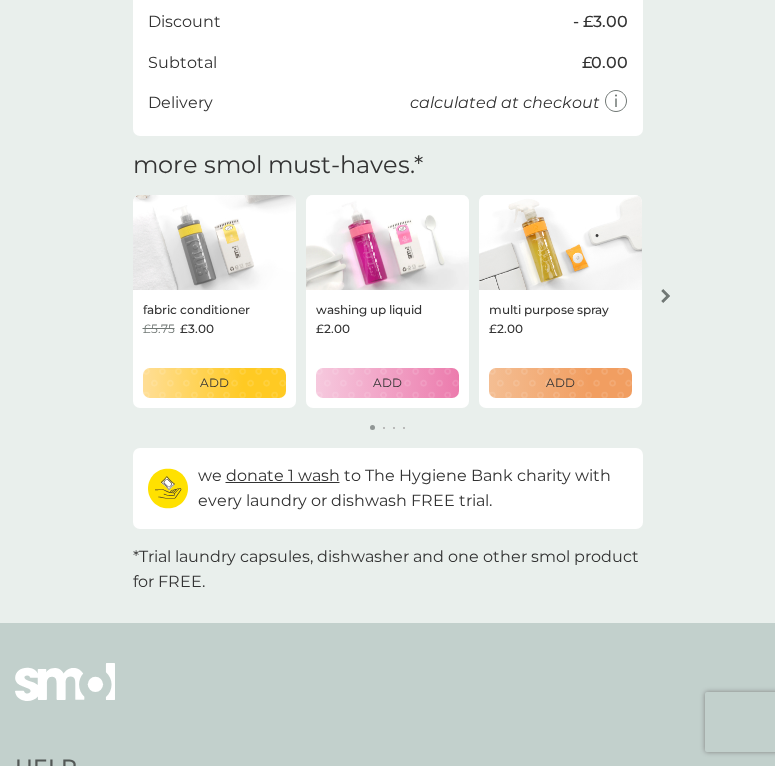 click at bounding box center (666, 296) 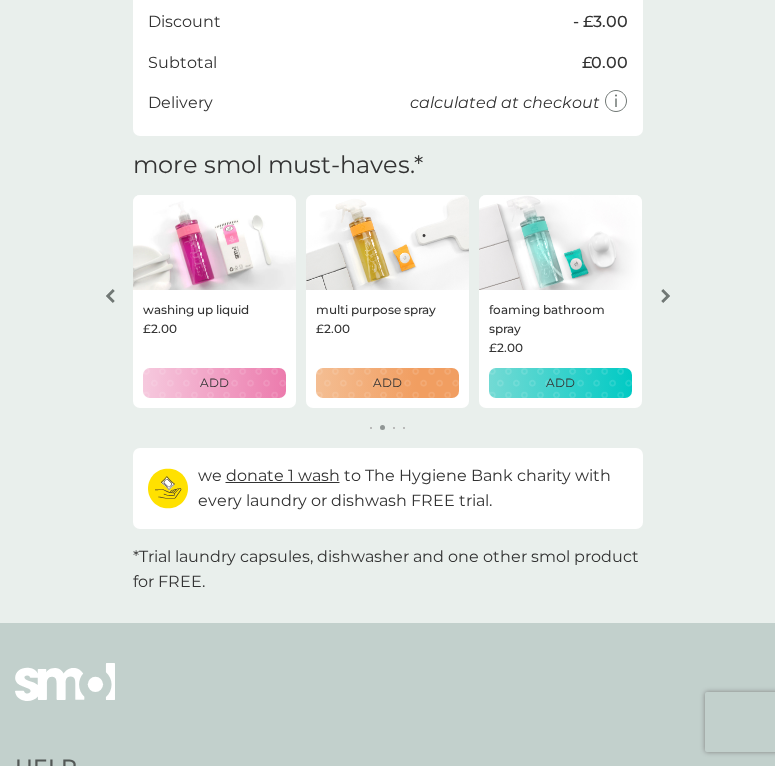 click at bounding box center [666, 296] 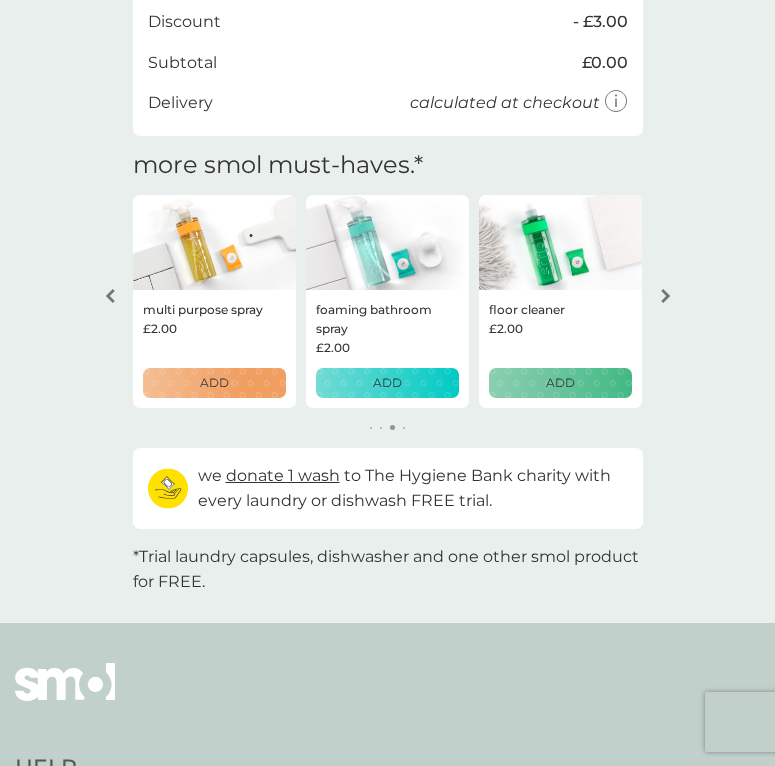 click at bounding box center [666, 296] 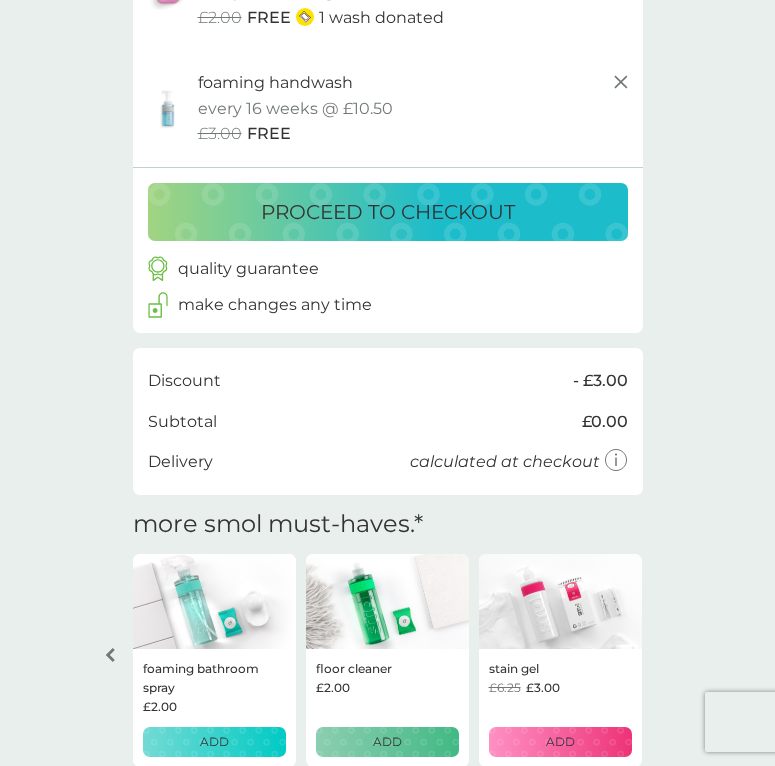 scroll, scrollTop: 400, scrollLeft: 0, axis: vertical 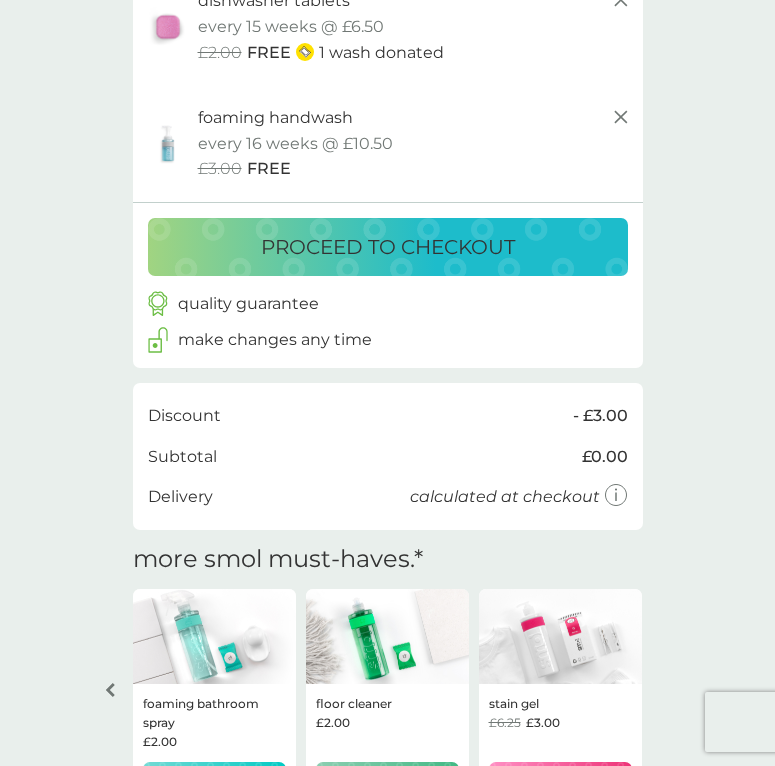 click on "proceed to checkout" at bounding box center (388, 247) 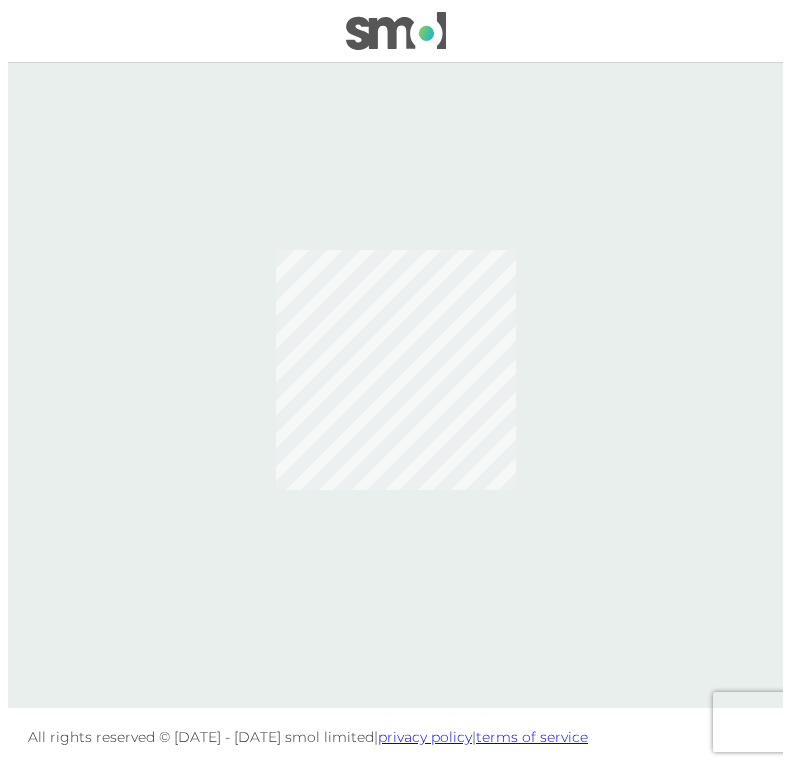 scroll, scrollTop: 0, scrollLeft: 0, axis: both 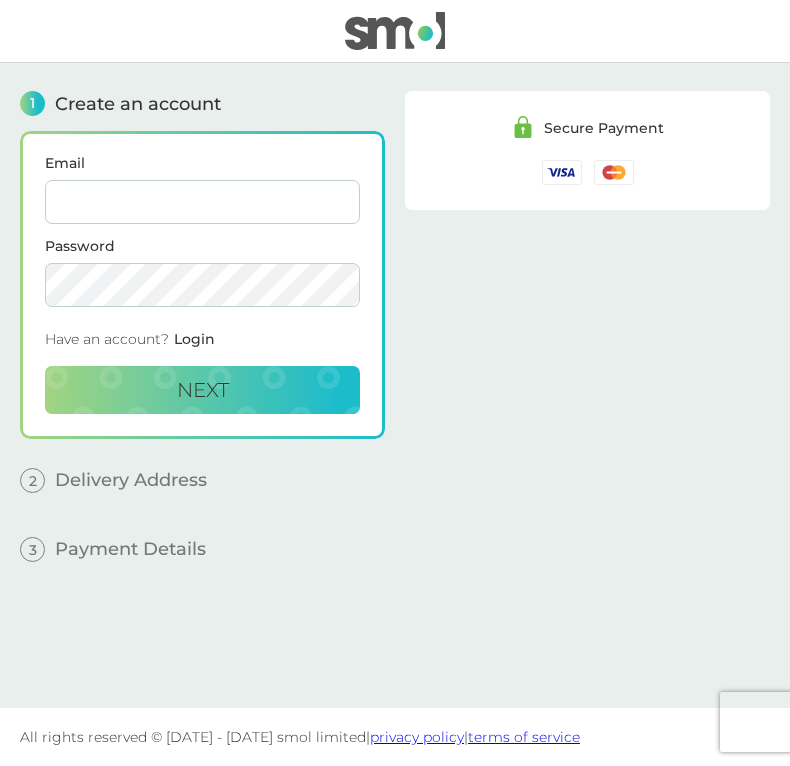 click on "Email" at bounding box center (202, 202) 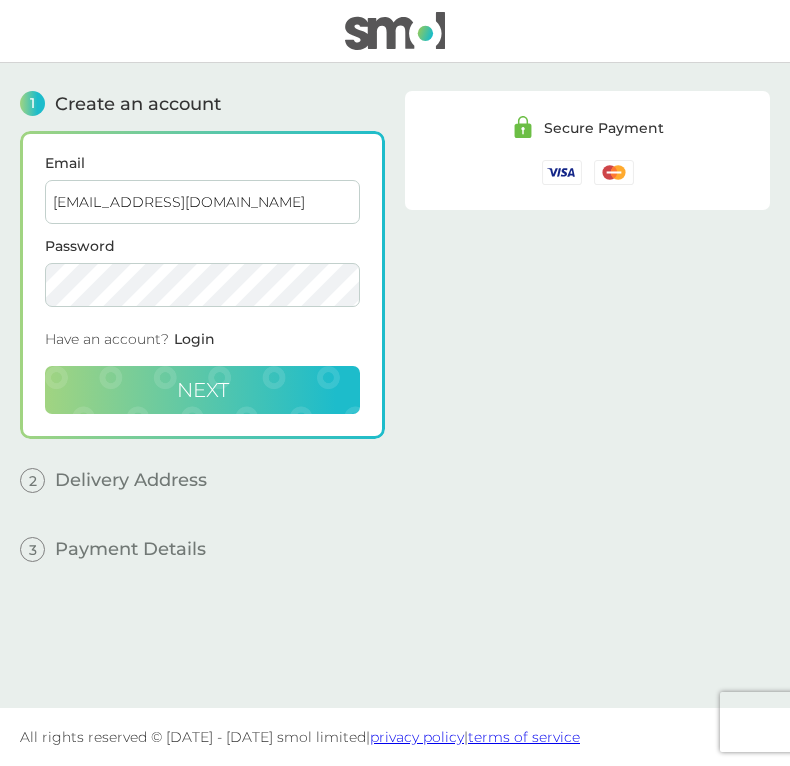 click on "Next" at bounding box center [202, 390] 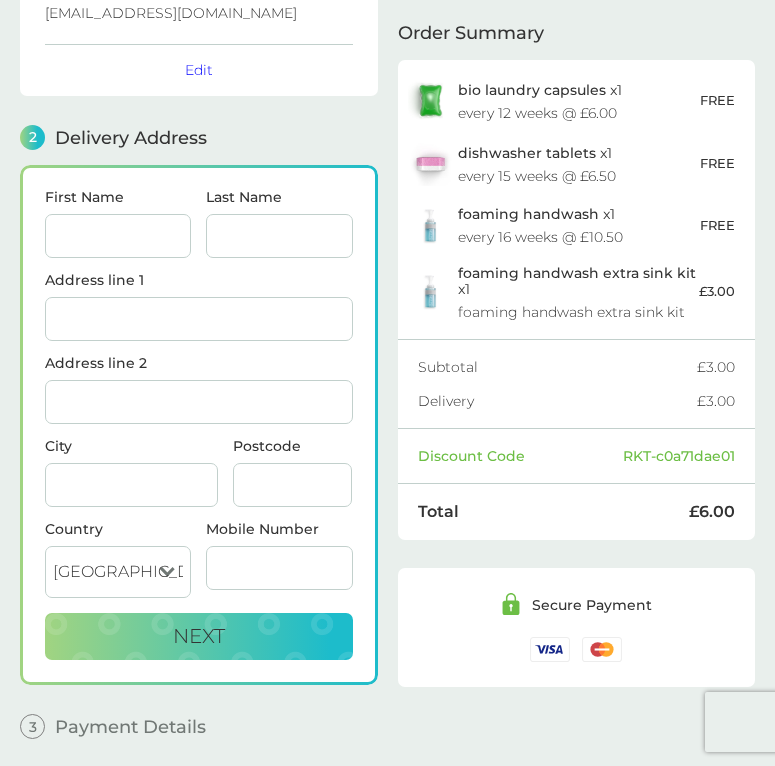 scroll, scrollTop: 0, scrollLeft: 0, axis: both 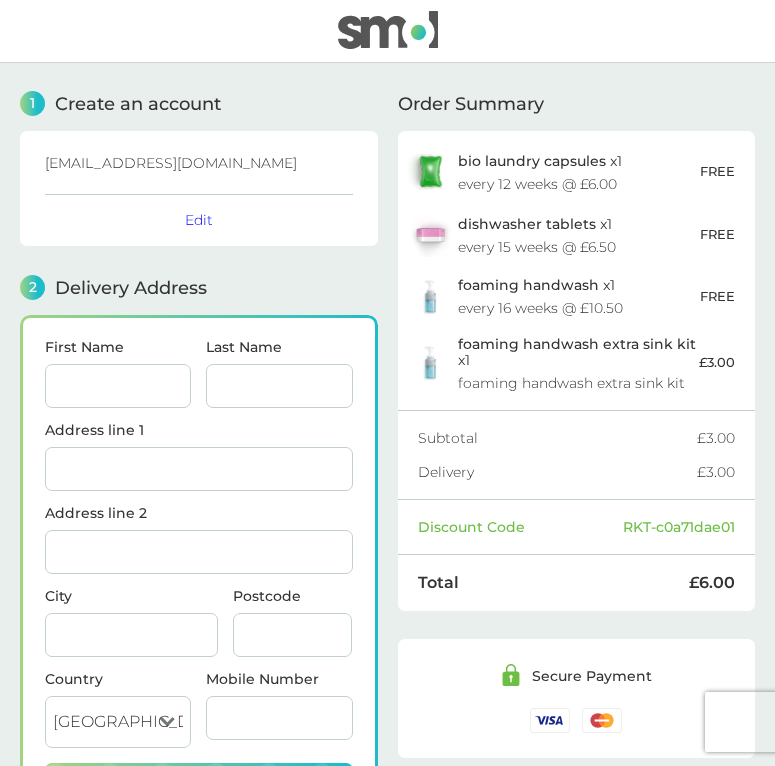 click on "foaming handwash extra sink kit" at bounding box center (577, 344) 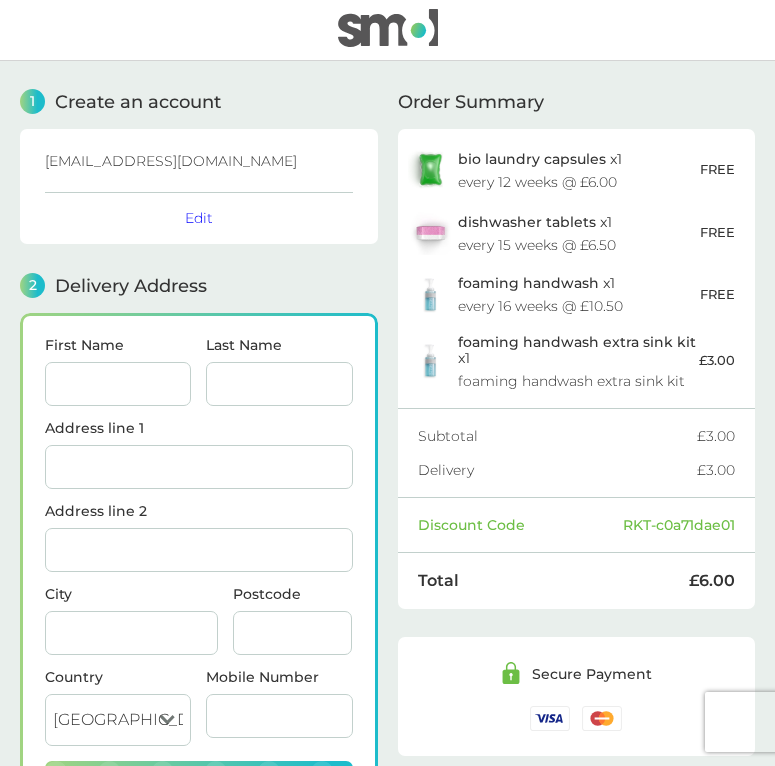 scroll, scrollTop: 0, scrollLeft: 0, axis: both 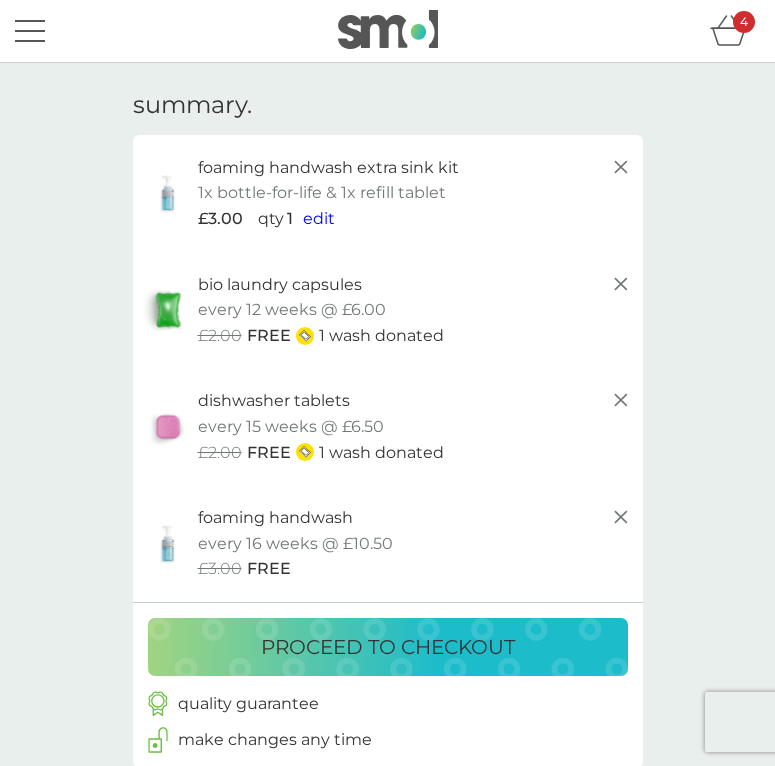 click 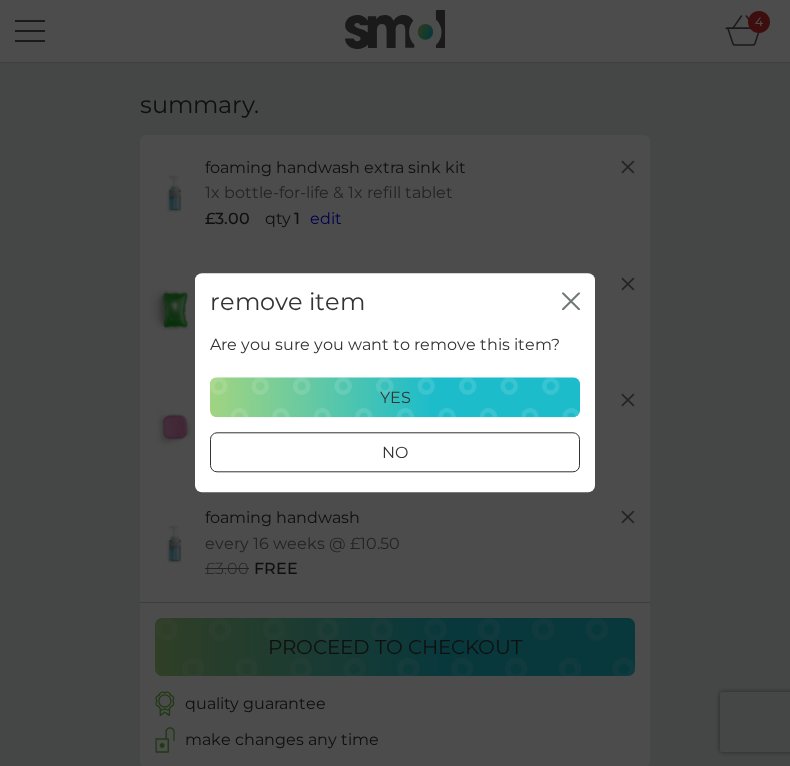 click on "yes" at bounding box center (395, 398) 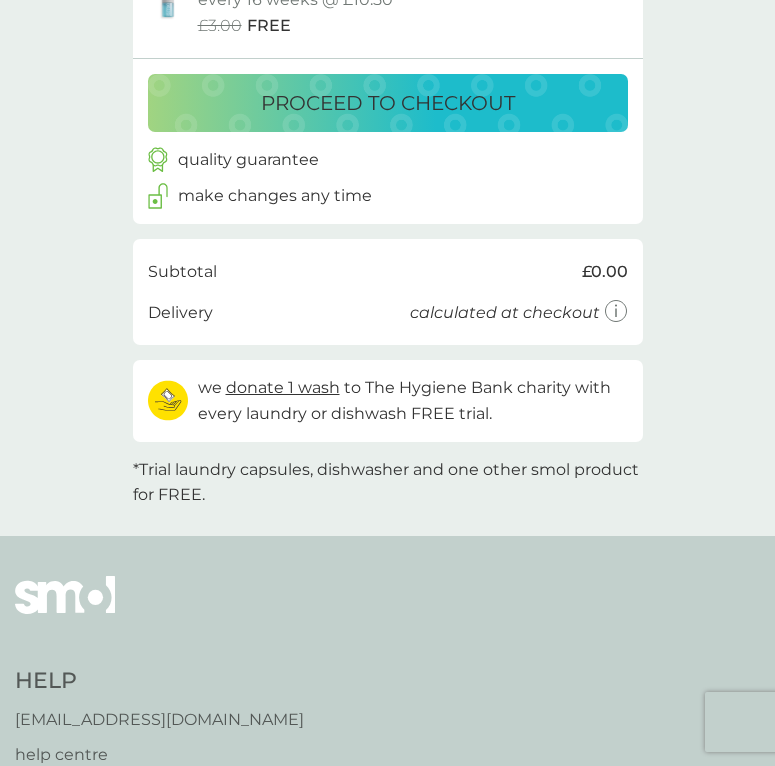 scroll, scrollTop: 400, scrollLeft: 0, axis: vertical 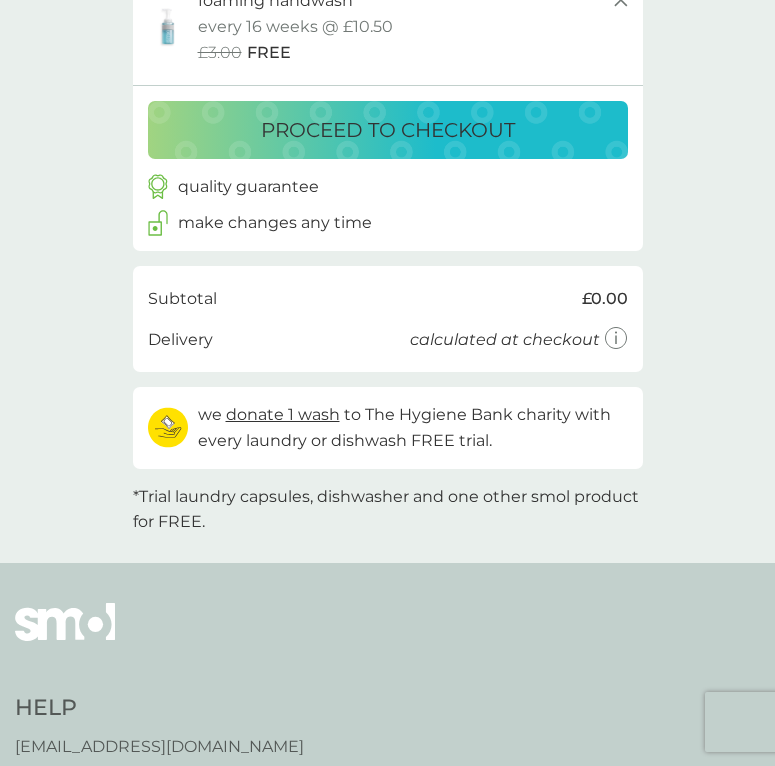 click on "proceed to checkout" at bounding box center (388, 130) 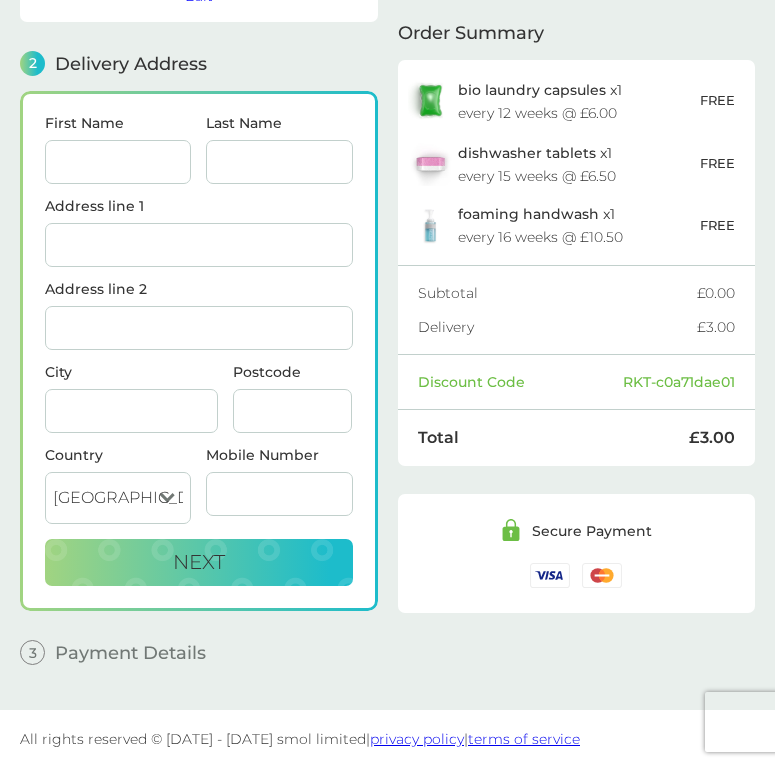 scroll, scrollTop: 226, scrollLeft: 0, axis: vertical 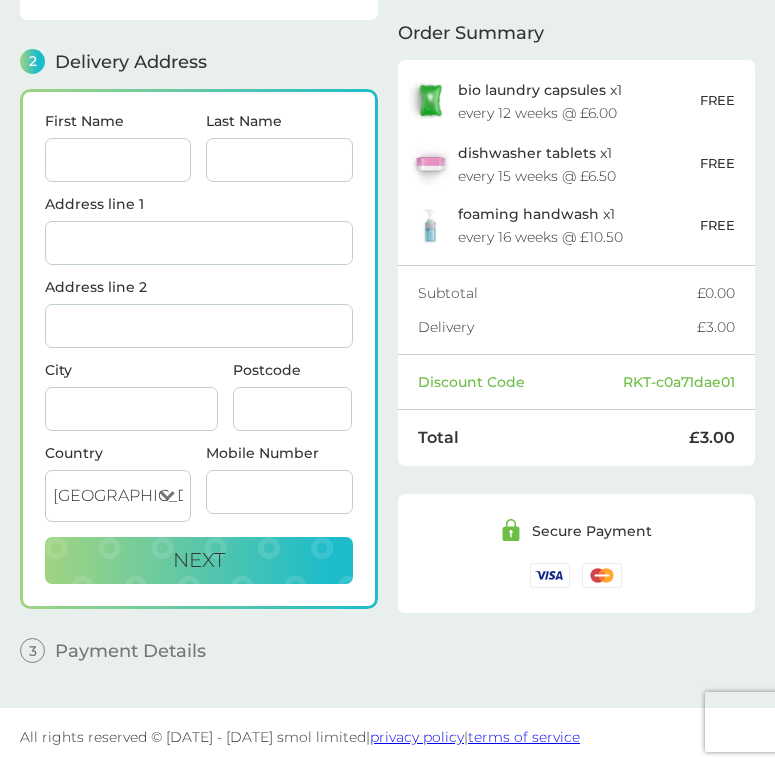 click on "First Name" at bounding box center (118, 155) 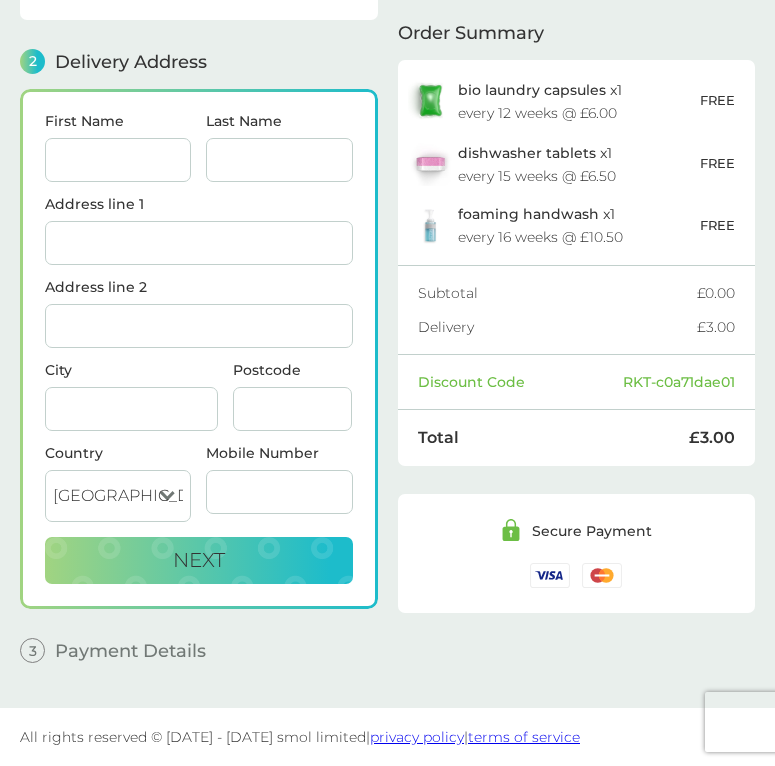 type on "Ntobeko" 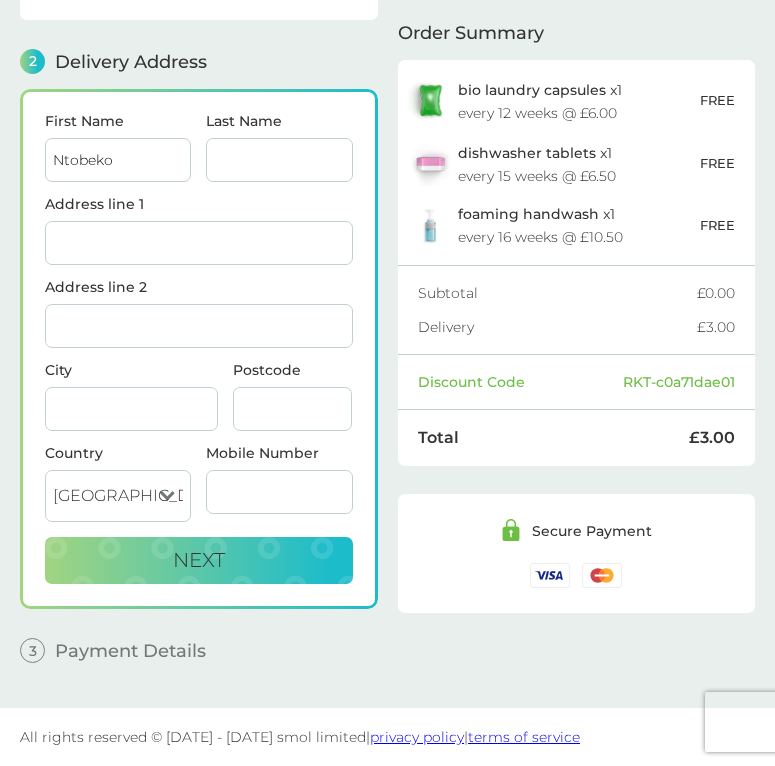 type on "Sengwayo" 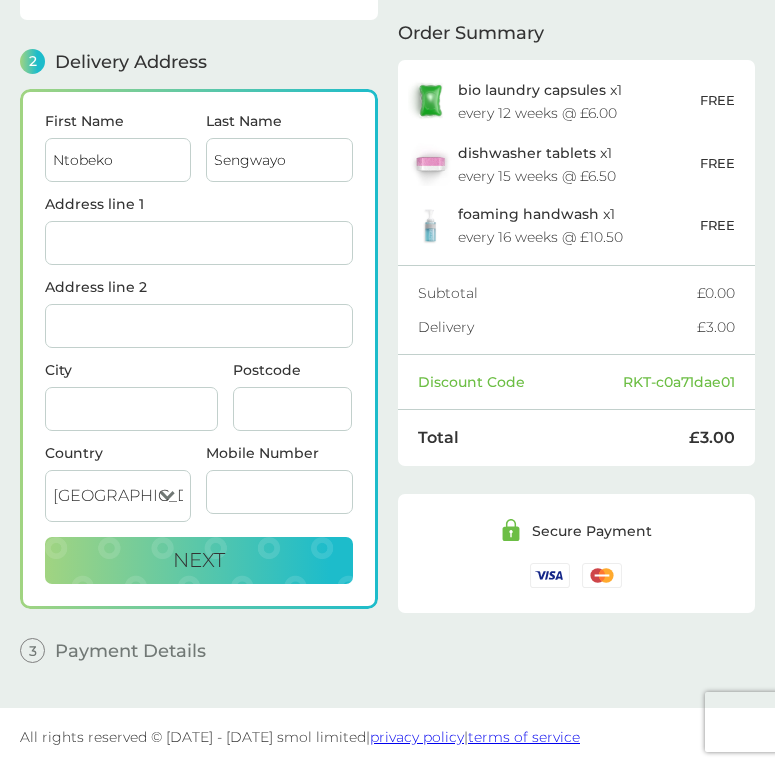 type on "21 Southwood Gardens" 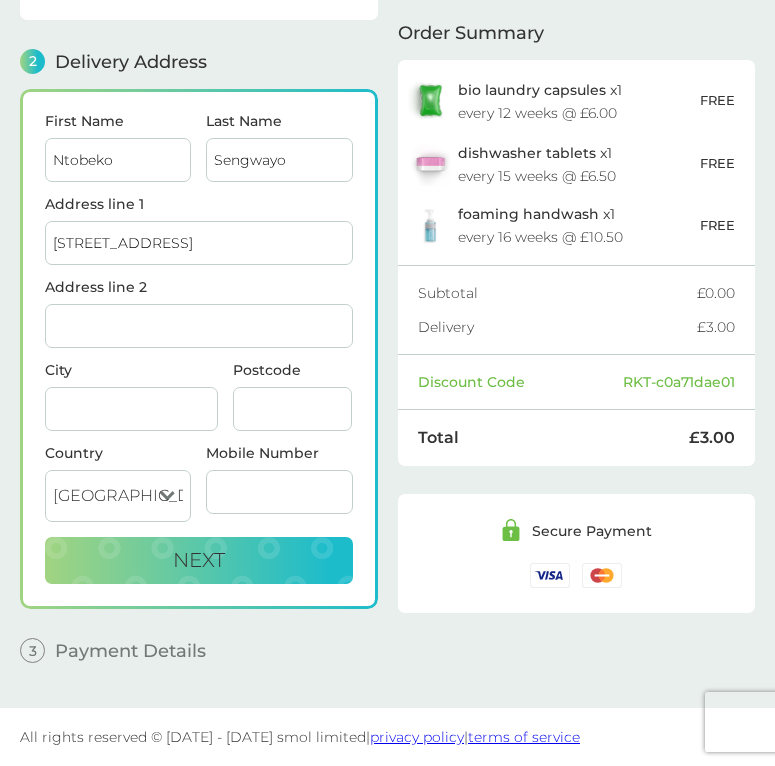 type on "Burghfield Common" 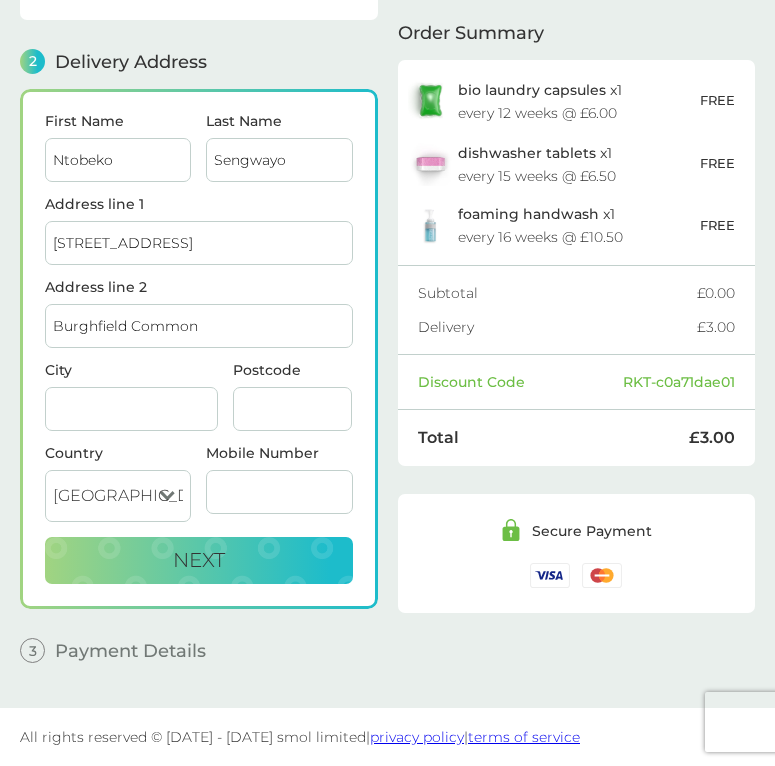 type on "Reading" 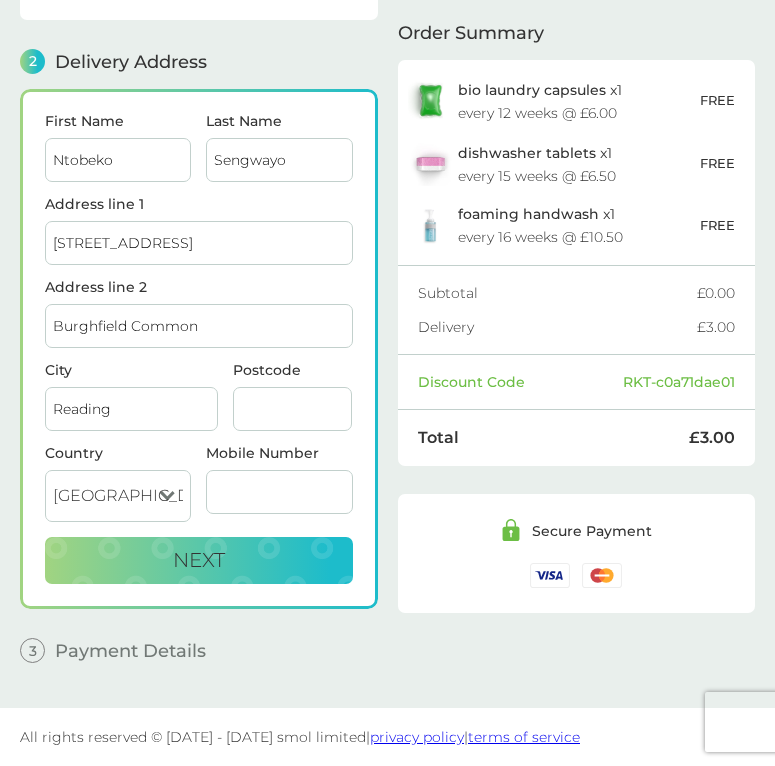 type on "RG7 3HY" 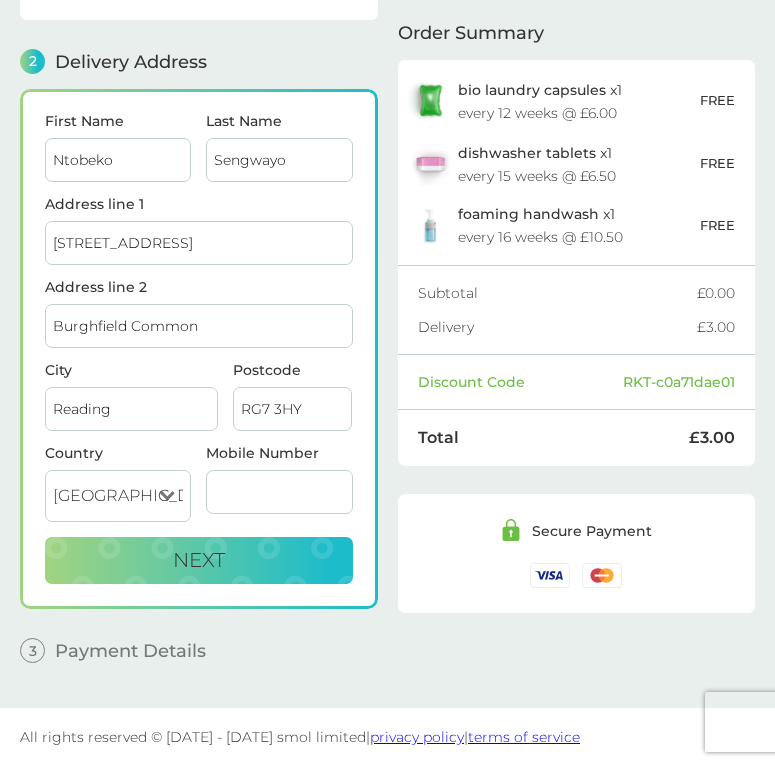 type on "07935819733" 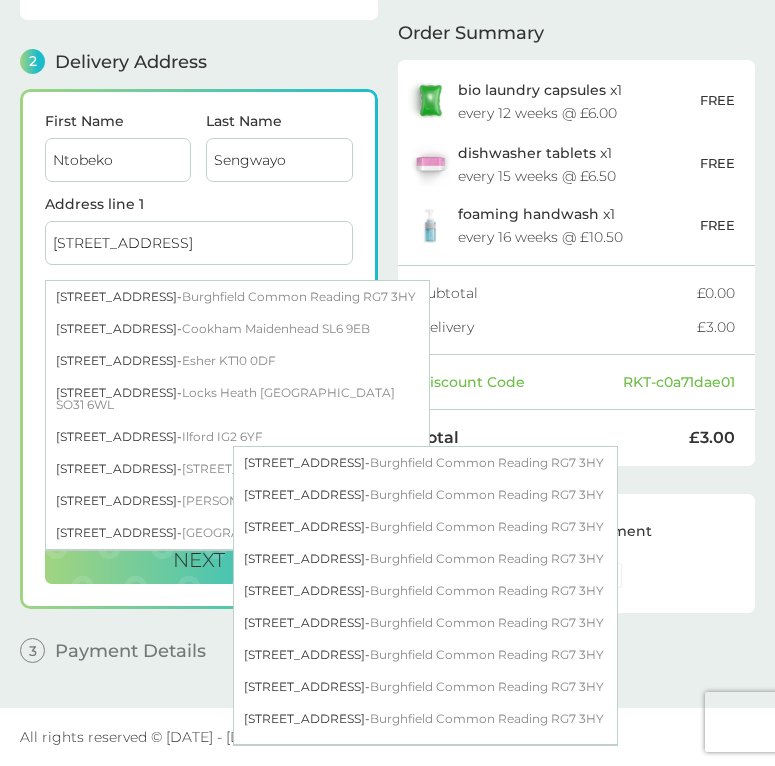 drag, startPoint x: 67, startPoint y: 191, endPoint x: 47, endPoint y: 194, distance: 20.22375 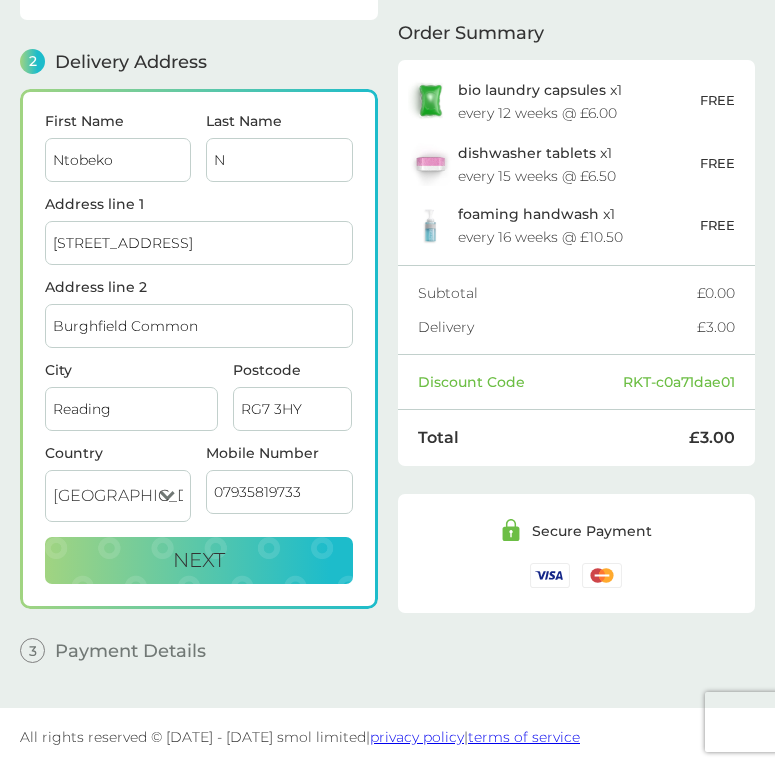 type on "Ndhlukula" 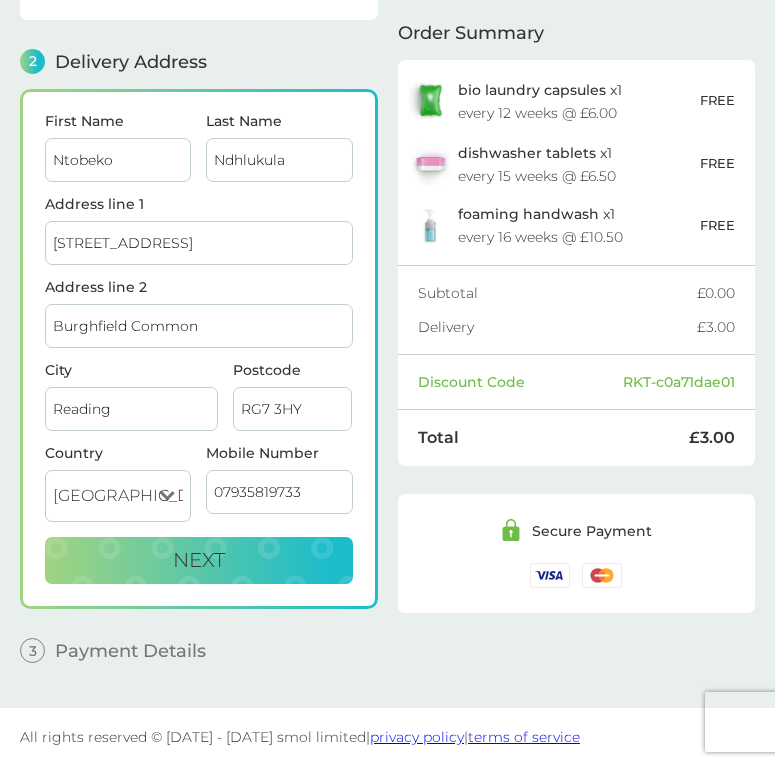drag, startPoint x: 253, startPoint y: 244, endPoint x: -5, endPoint y: 274, distance: 259.73834 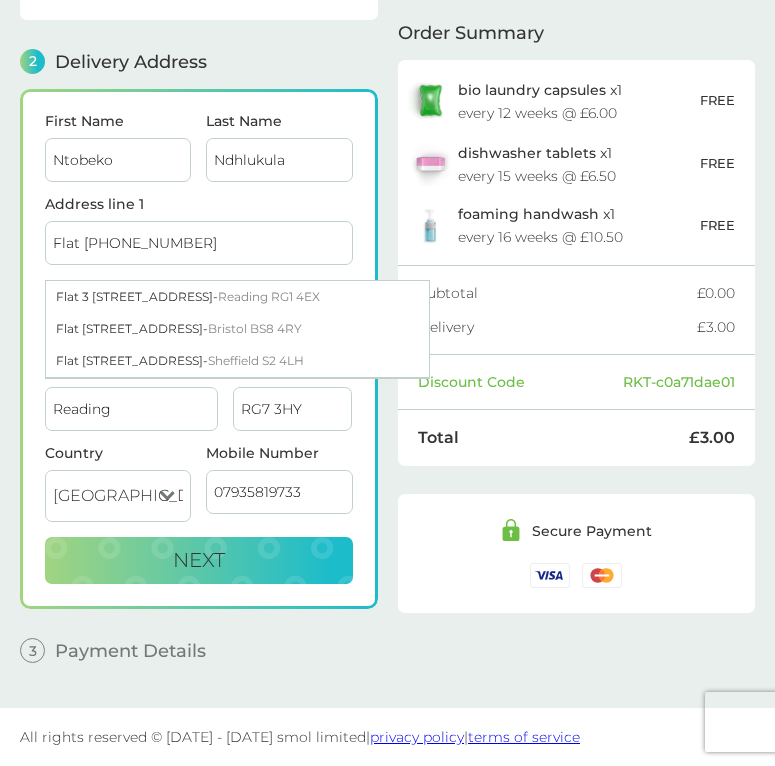 click on "Flat 3 173-175 Kings Road  -  Reading RG1 4EX" at bounding box center [237, 297] 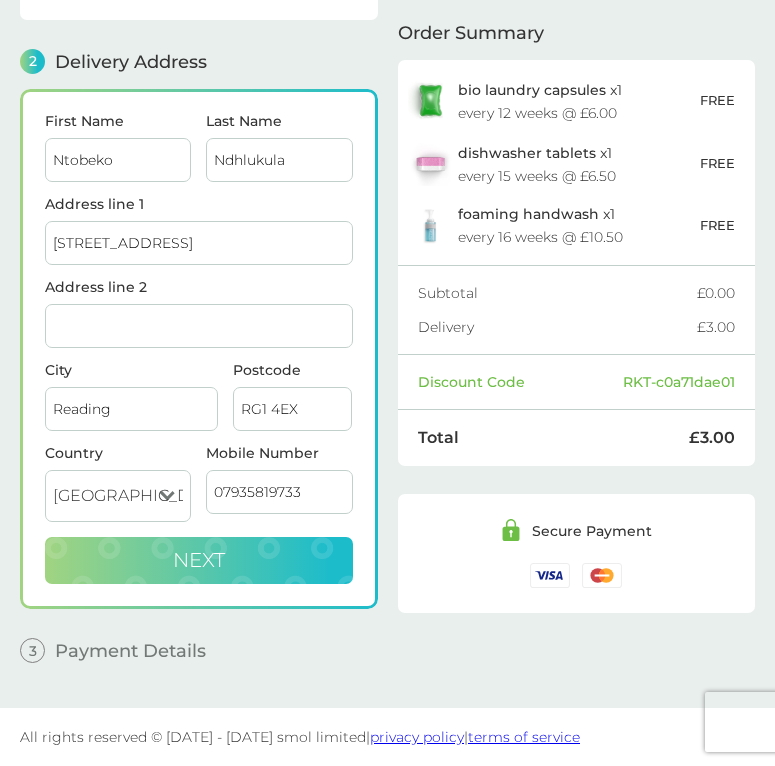 click on "Next" at bounding box center (199, 561) 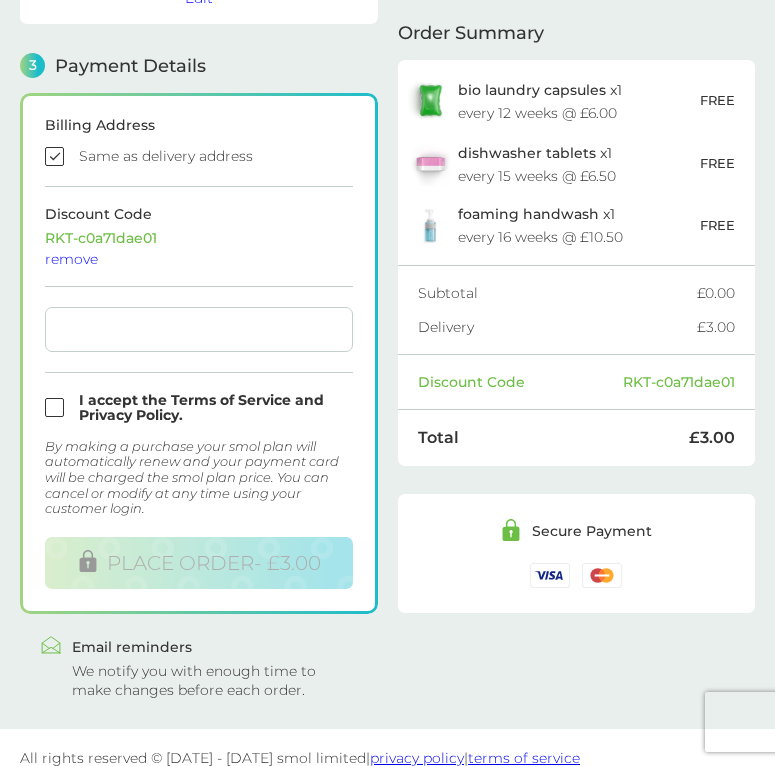 scroll, scrollTop: 550, scrollLeft: 0, axis: vertical 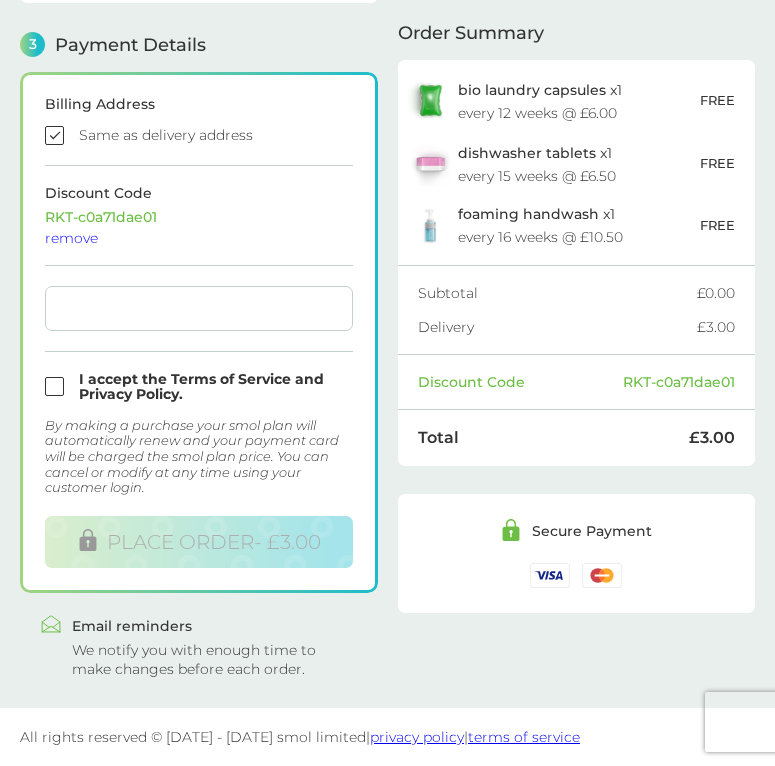 click at bounding box center (199, 135) 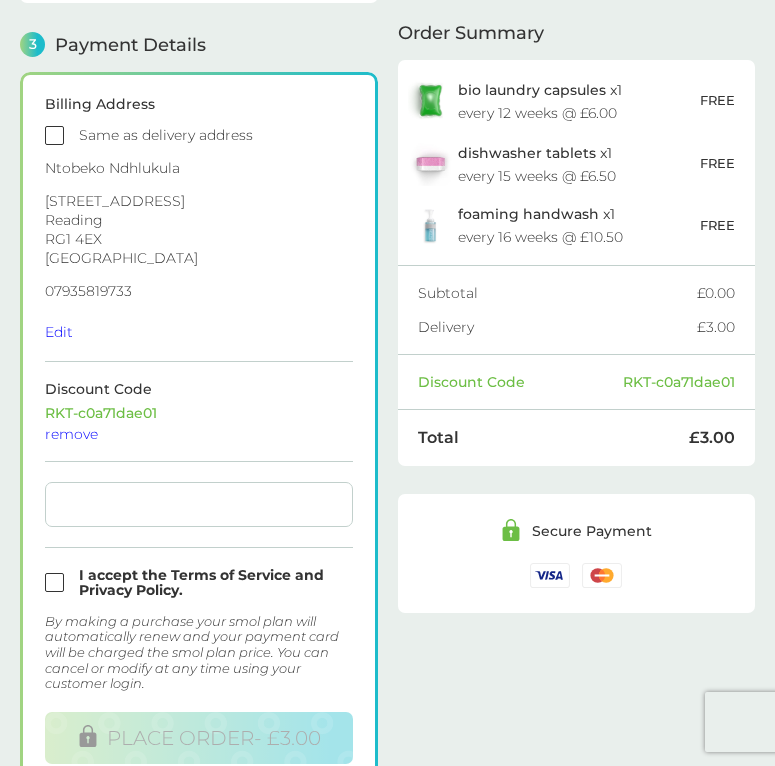 click at bounding box center (199, 135) 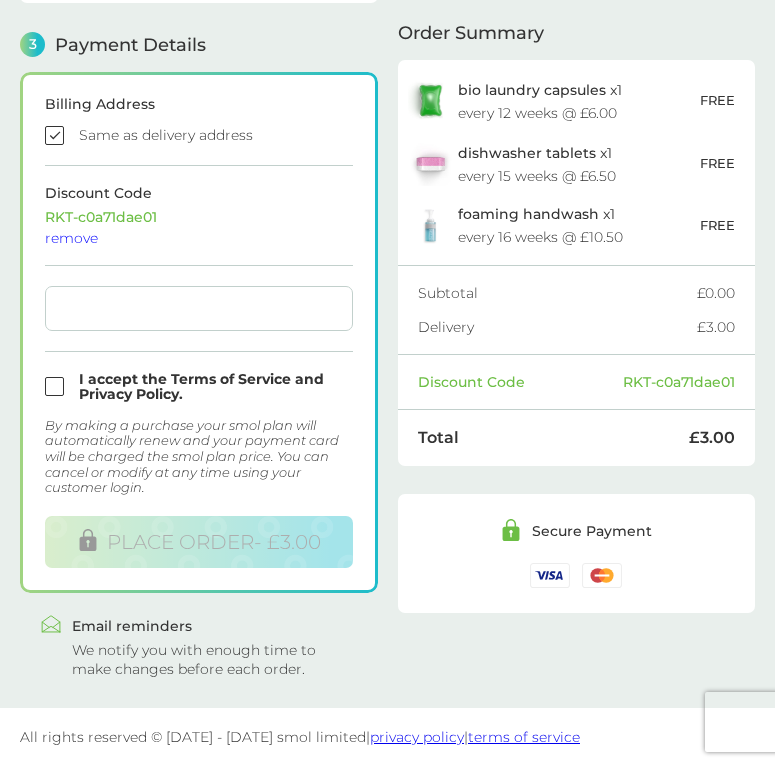 click at bounding box center [199, 387] 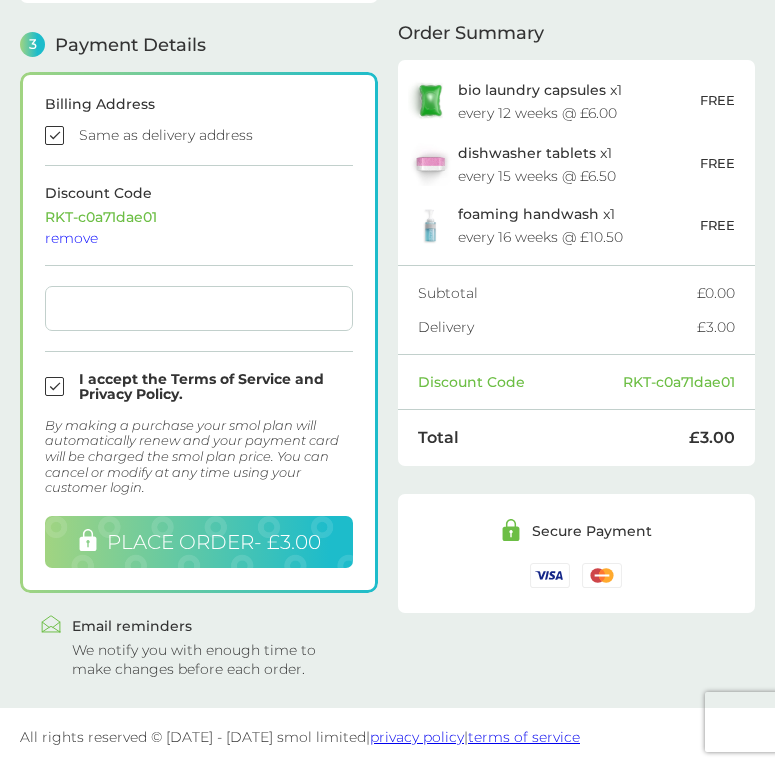 click on "PLACE ORDER  -   £3.00" at bounding box center [214, 542] 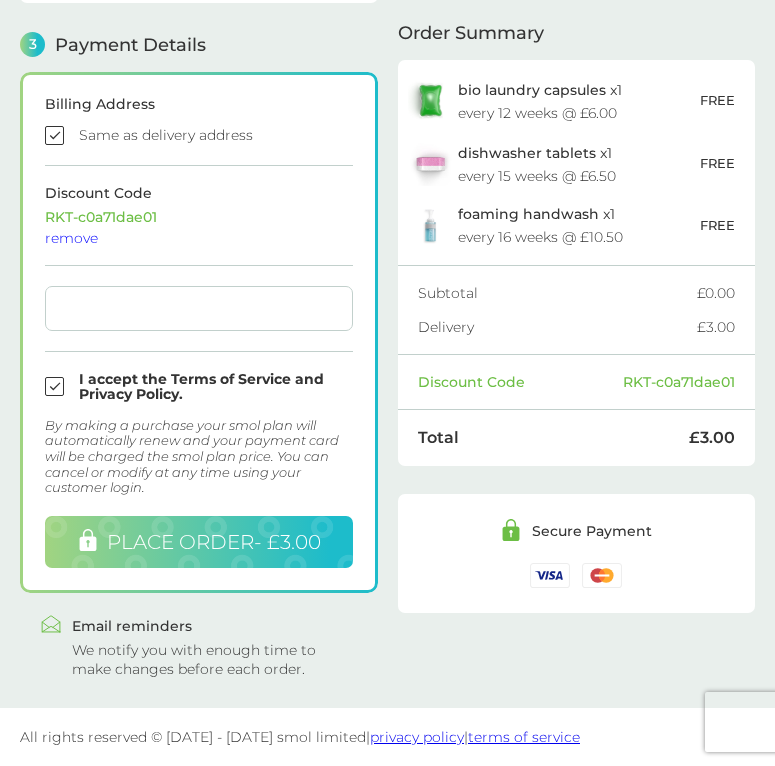 scroll, scrollTop: 545, scrollLeft: 0, axis: vertical 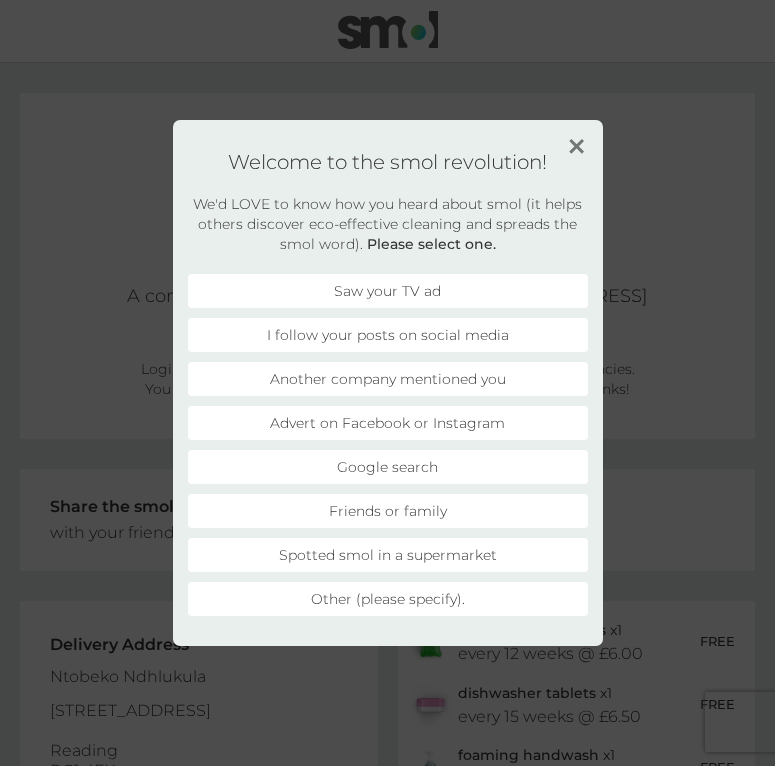 click at bounding box center (576, 146) 